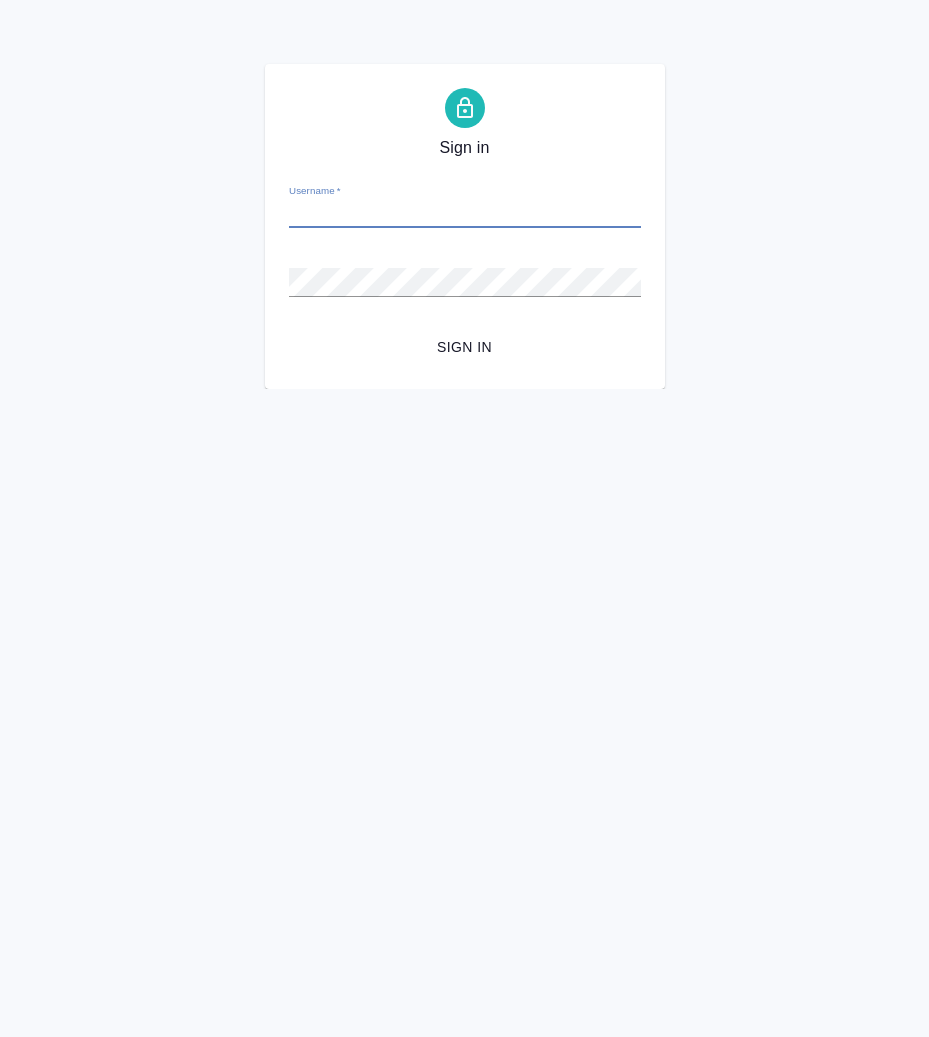 scroll, scrollTop: 0, scrollLeft: 0, axis: both 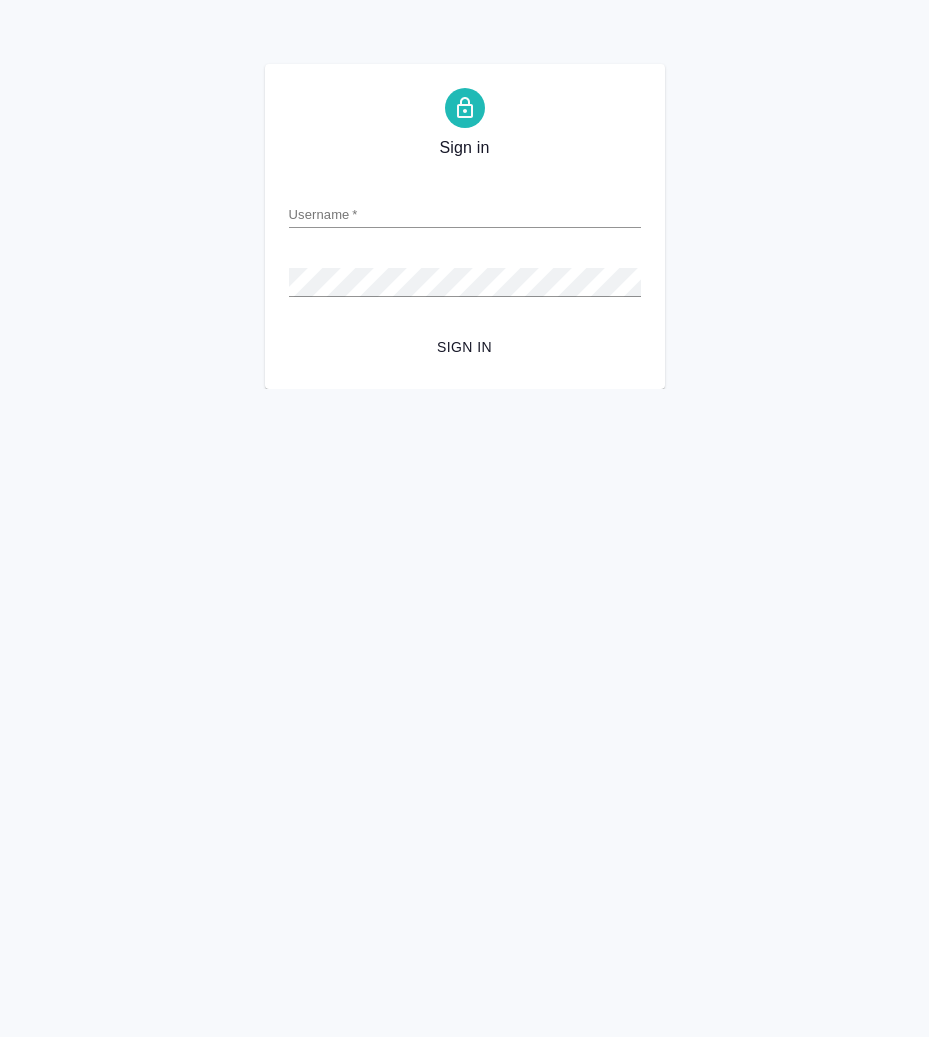 click on "Username   *" at bounding box center [465, 214] 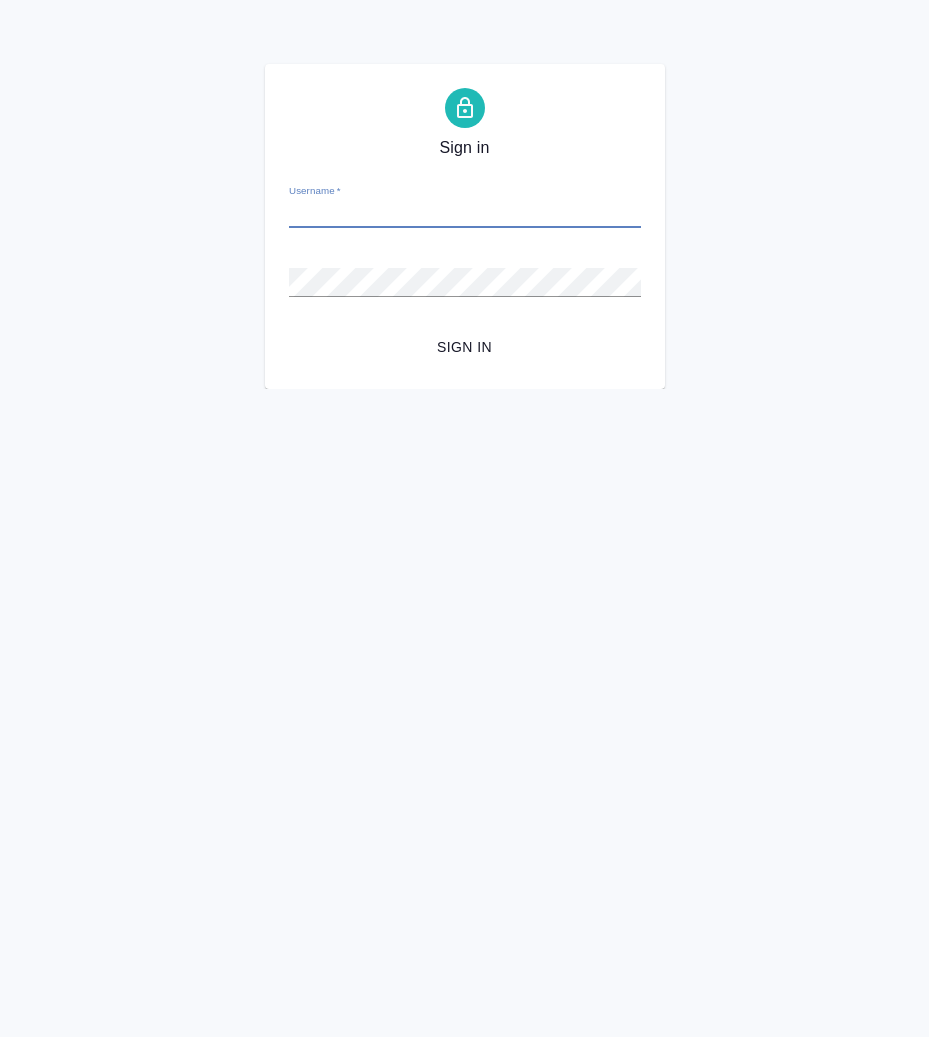 type on "a.chernova@awatera.com" 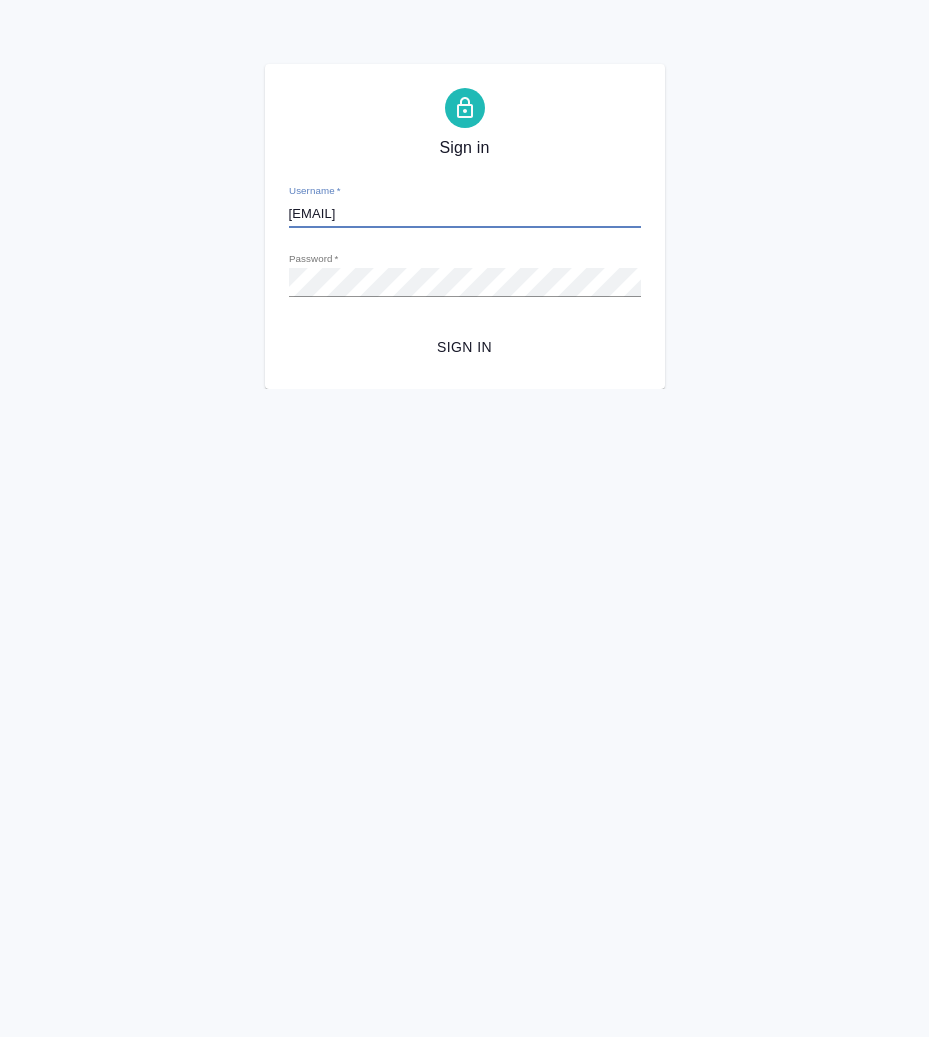 click on "Sign in" at bounding box center (465, 347) 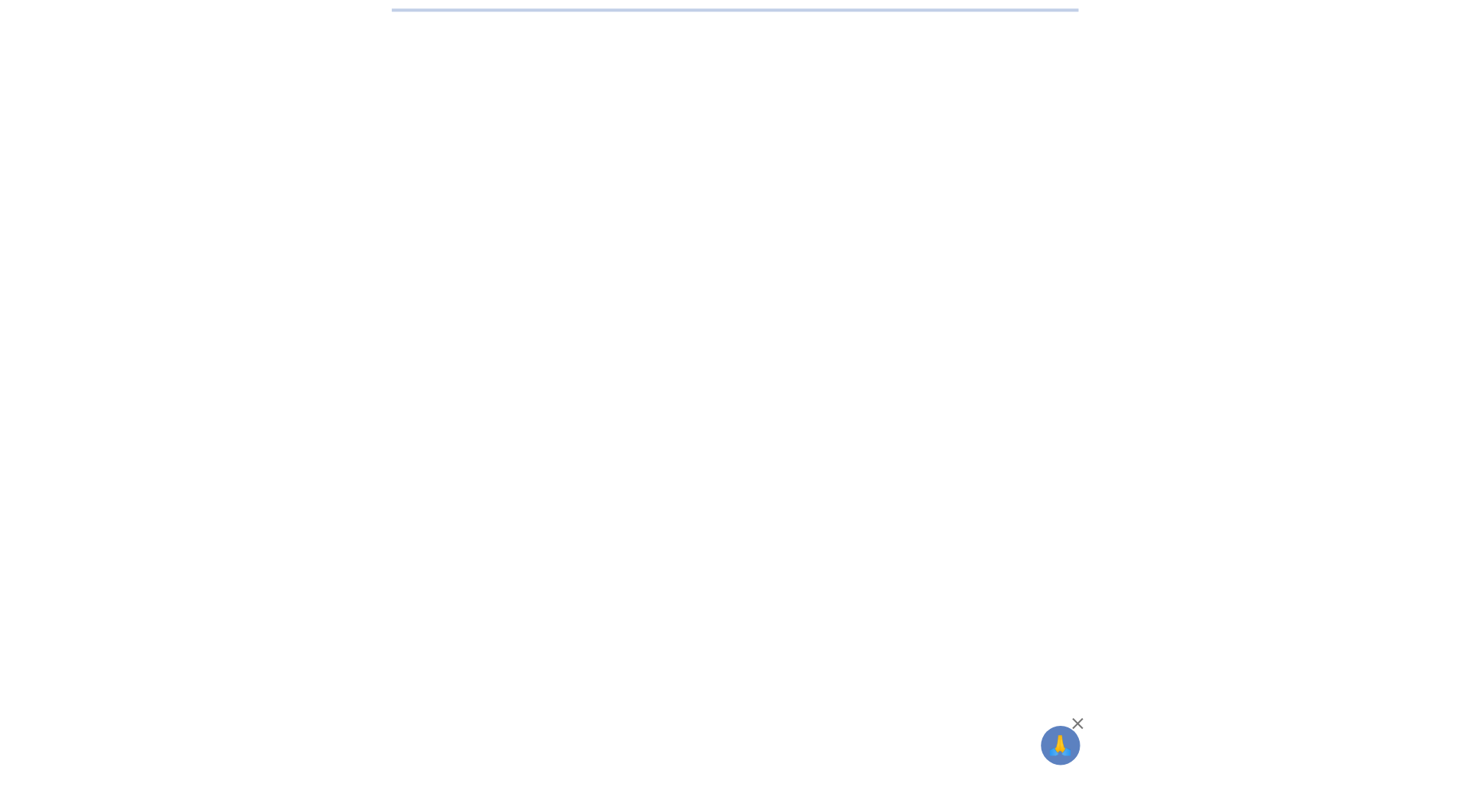 scroll, scrollTop: 0, scrollLeft: 0, axis: both 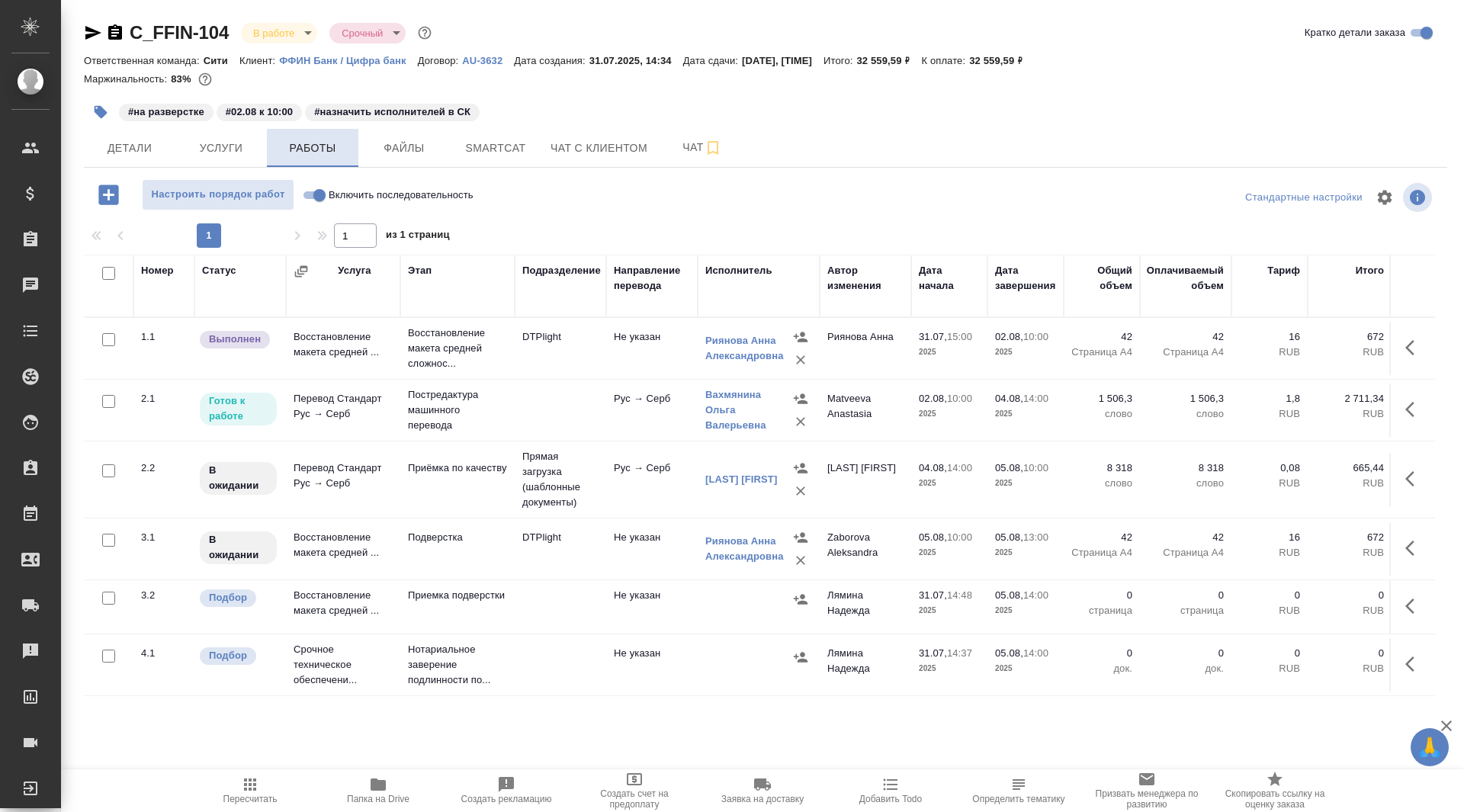 click on "Работы" at bounding box center (313, 148) 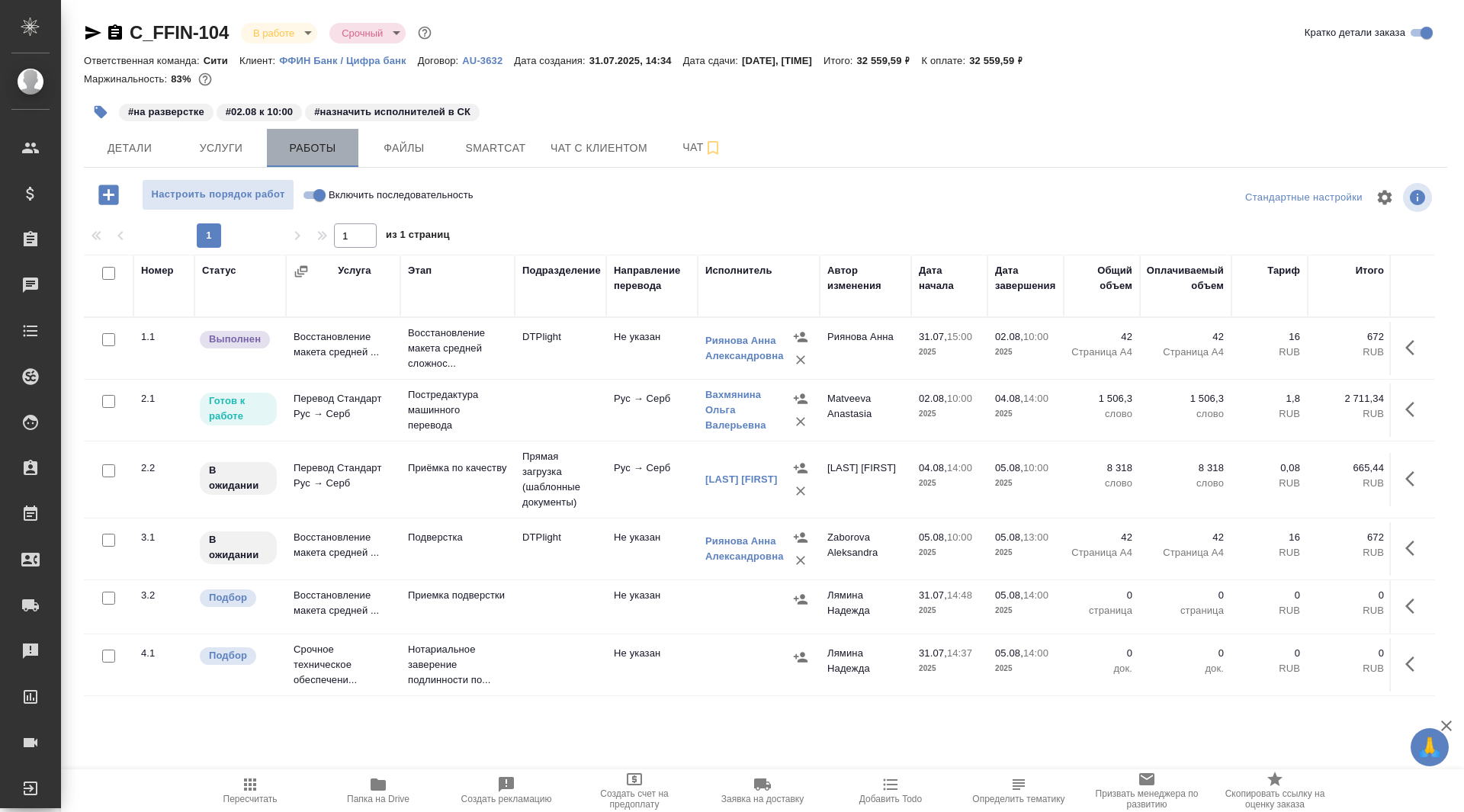 click on "Работы" at bounding box center [313, 148] 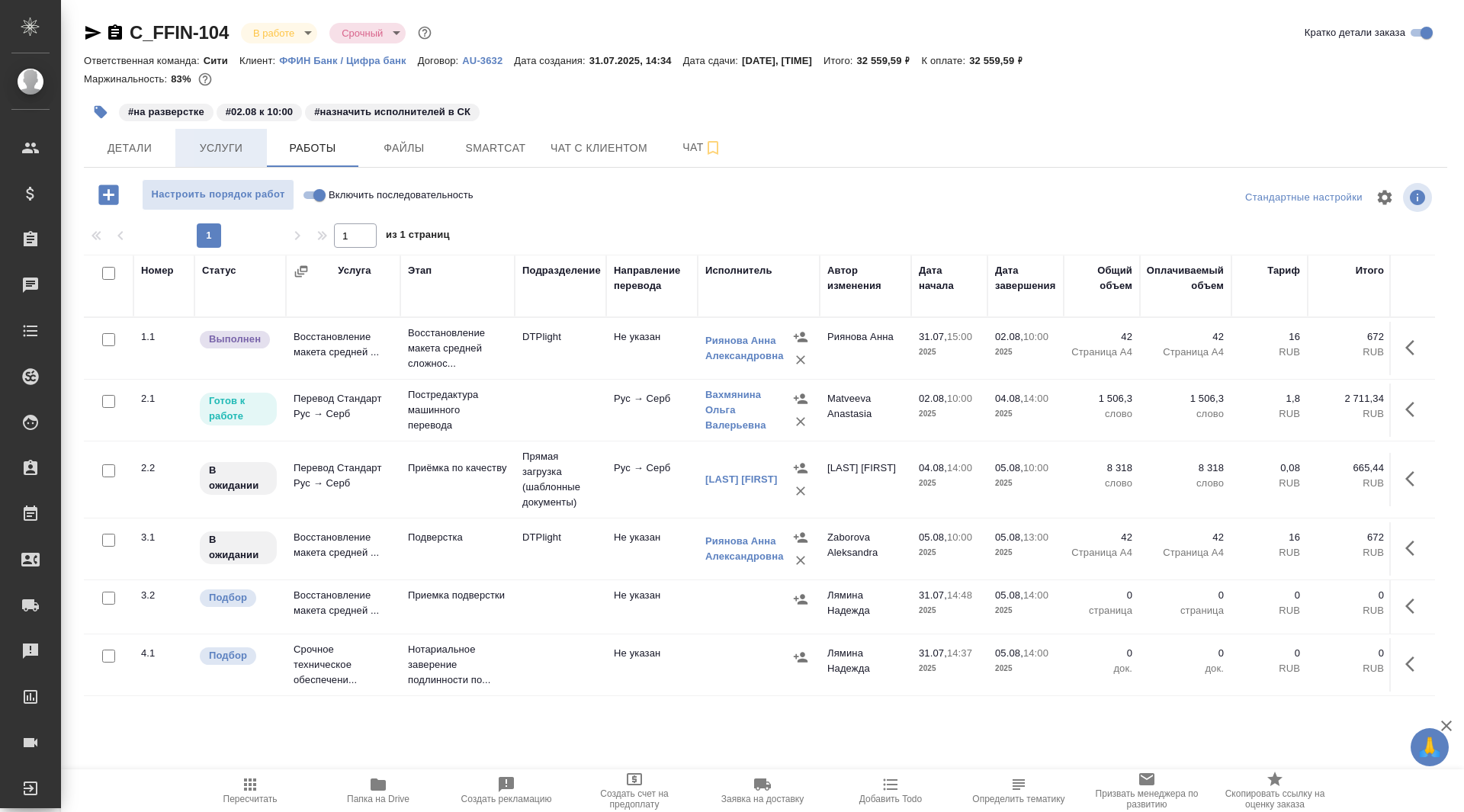click on "Услуги" at bounding box center (221, 148) 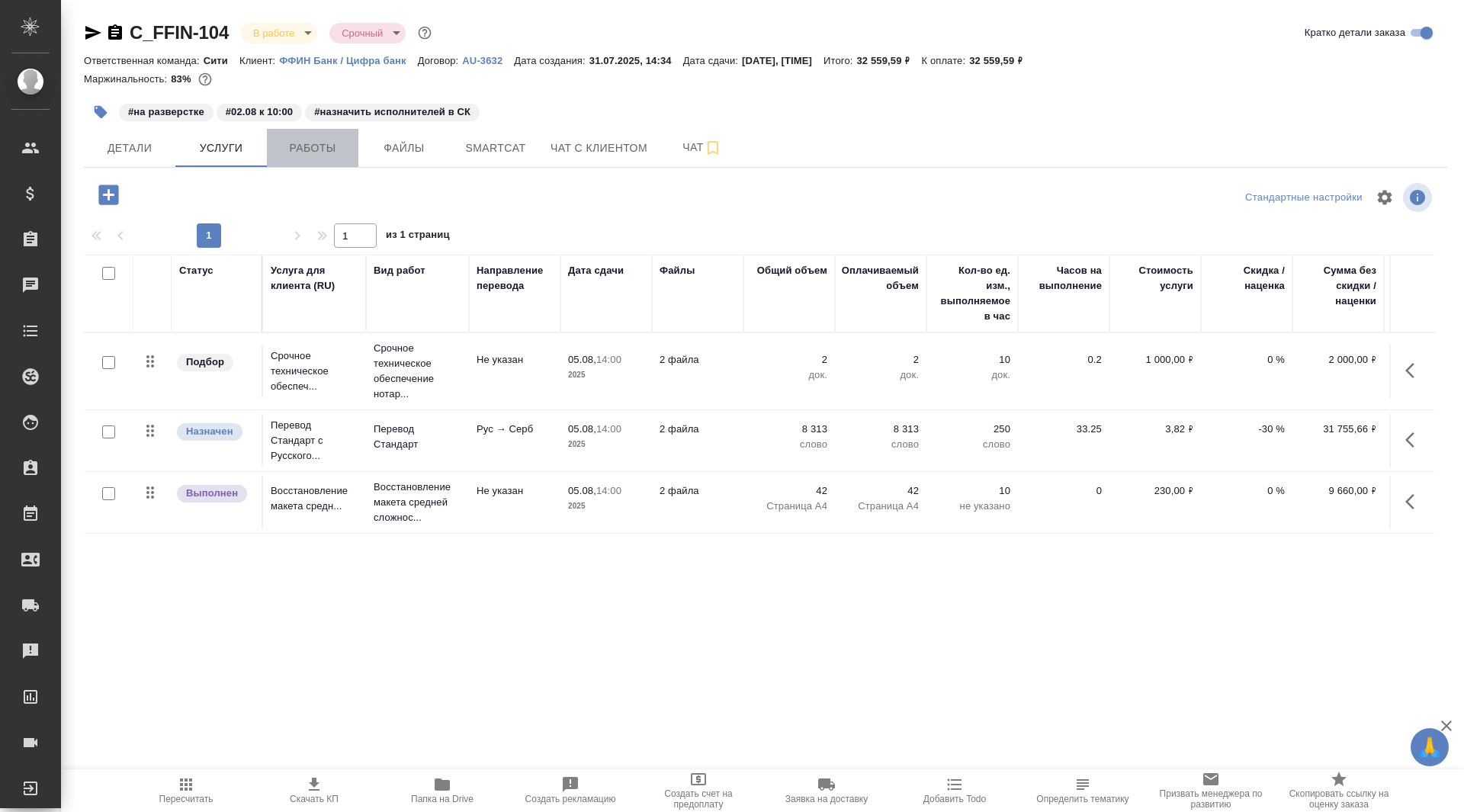 click on "Работы" at bounding box center (313, 148) 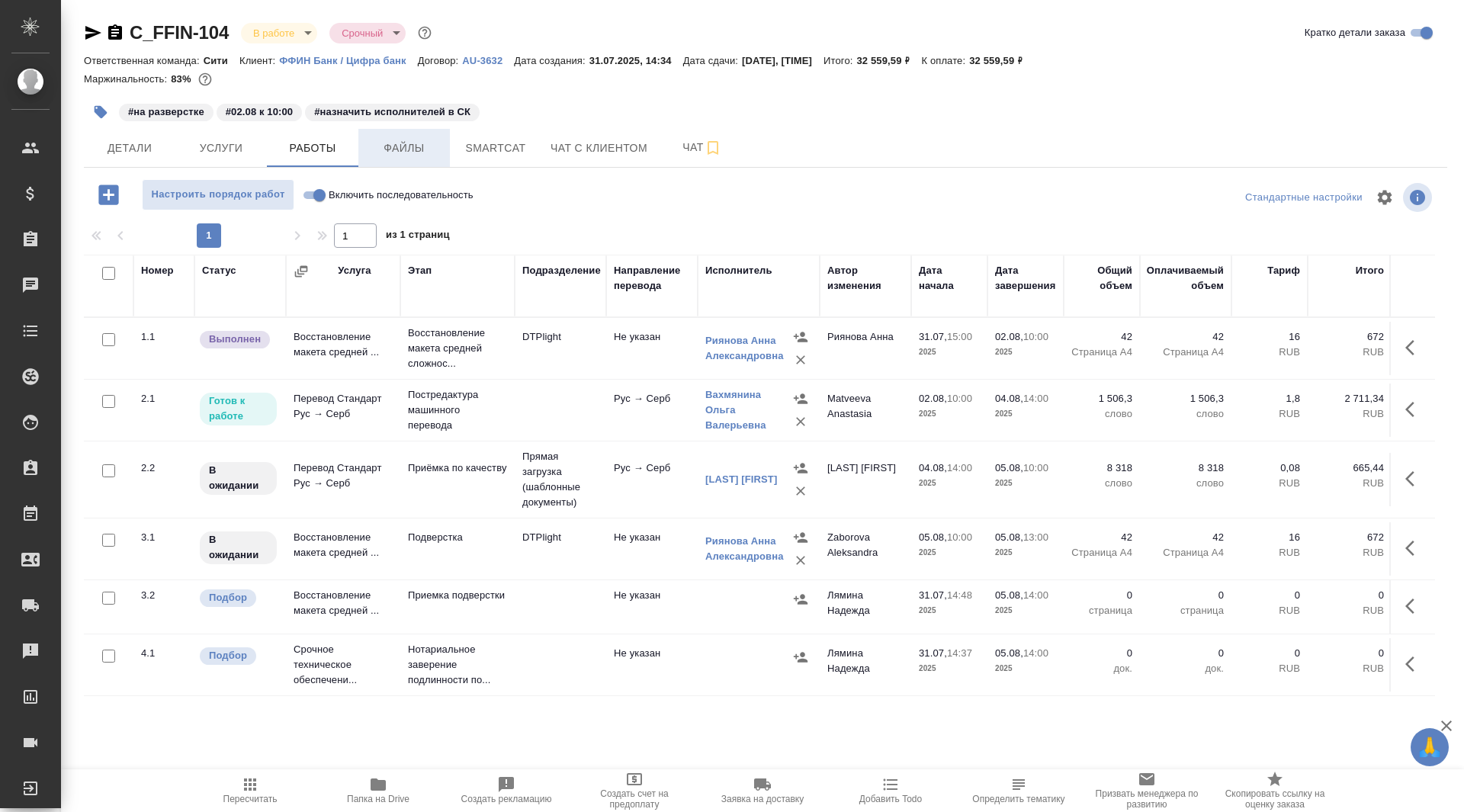 click on "Файлы" at bounding box center (404, 148) 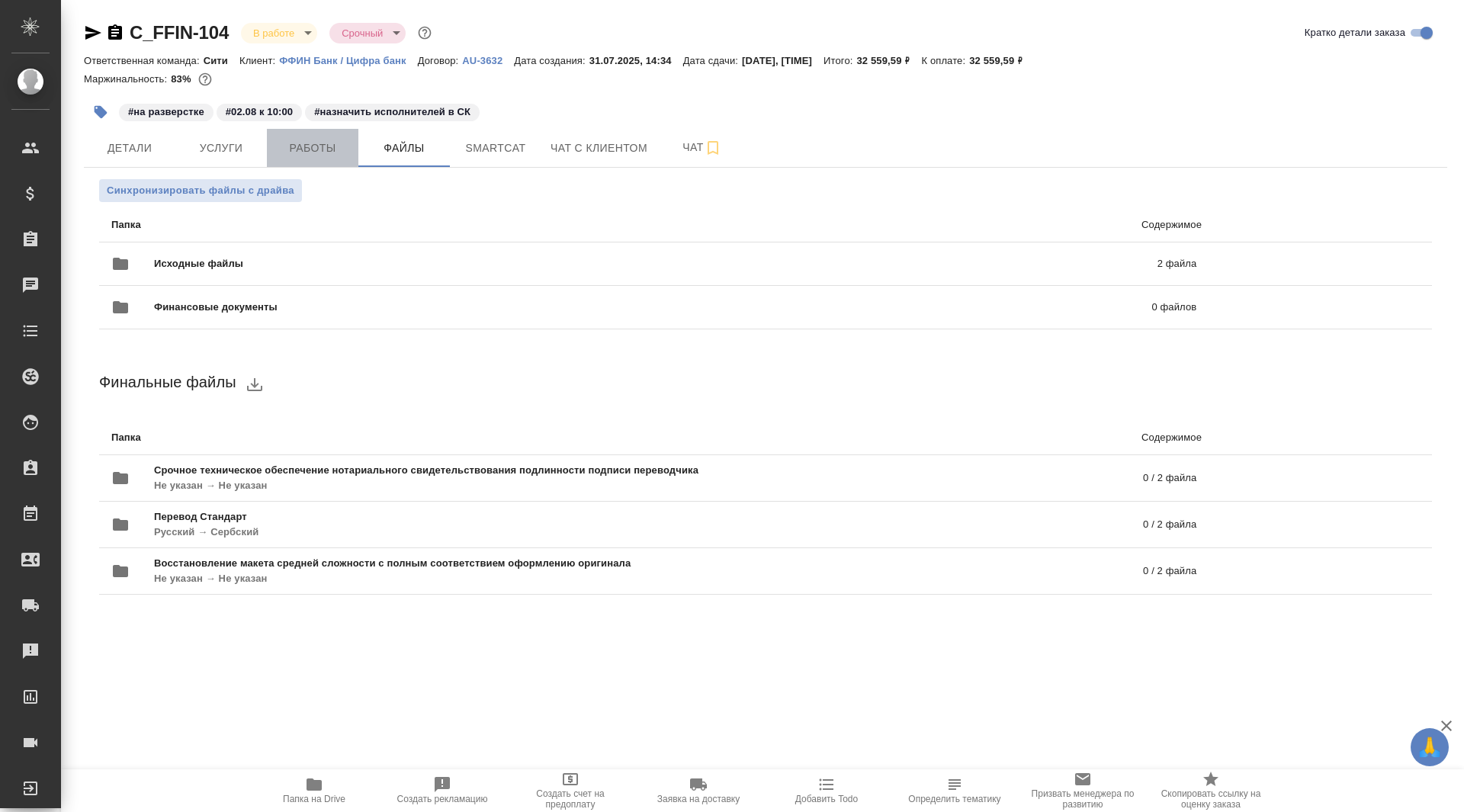 click on "Работы" at bounding box center [313, 148] 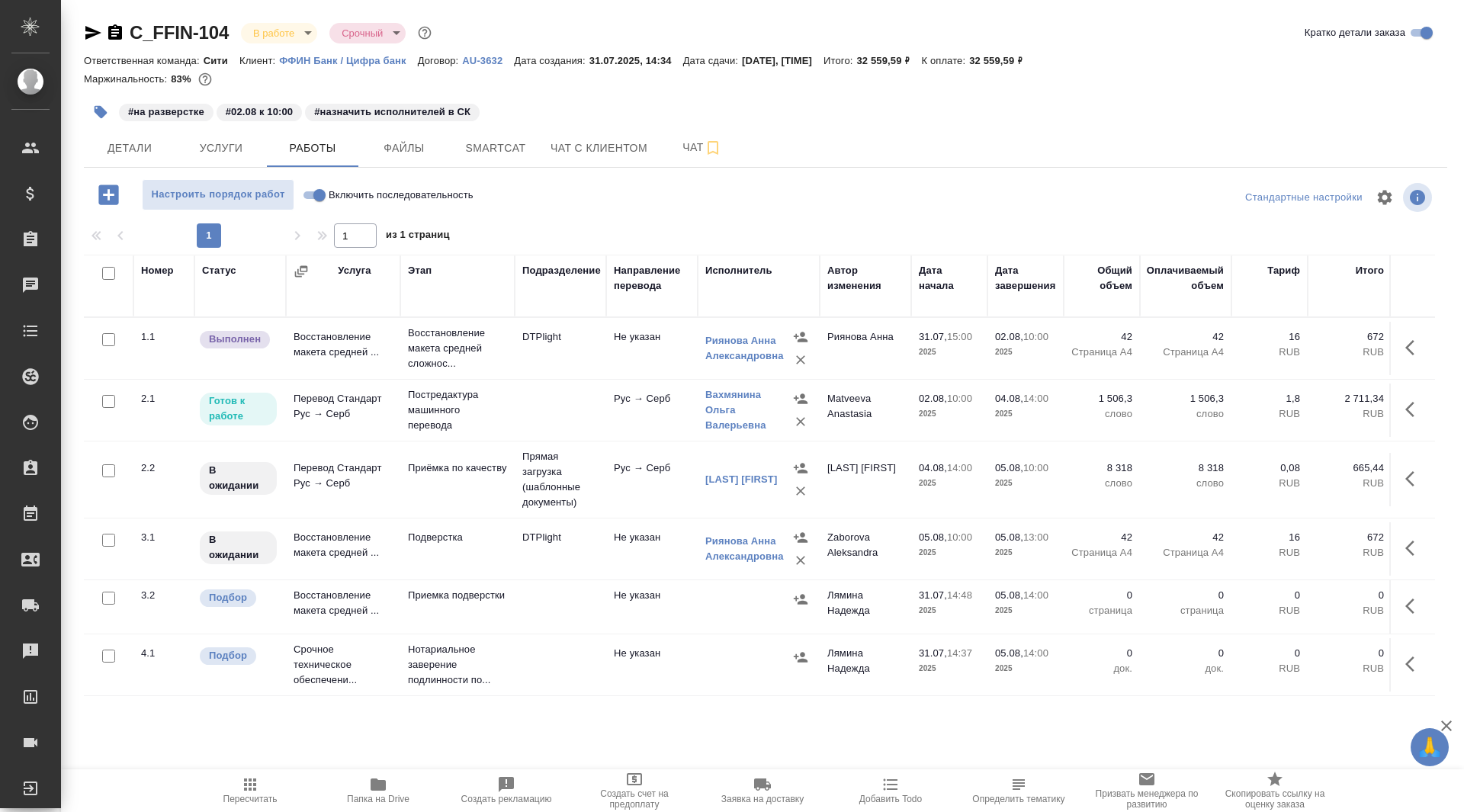 click on "Папка на Drive" at bounding box center [378, 790] 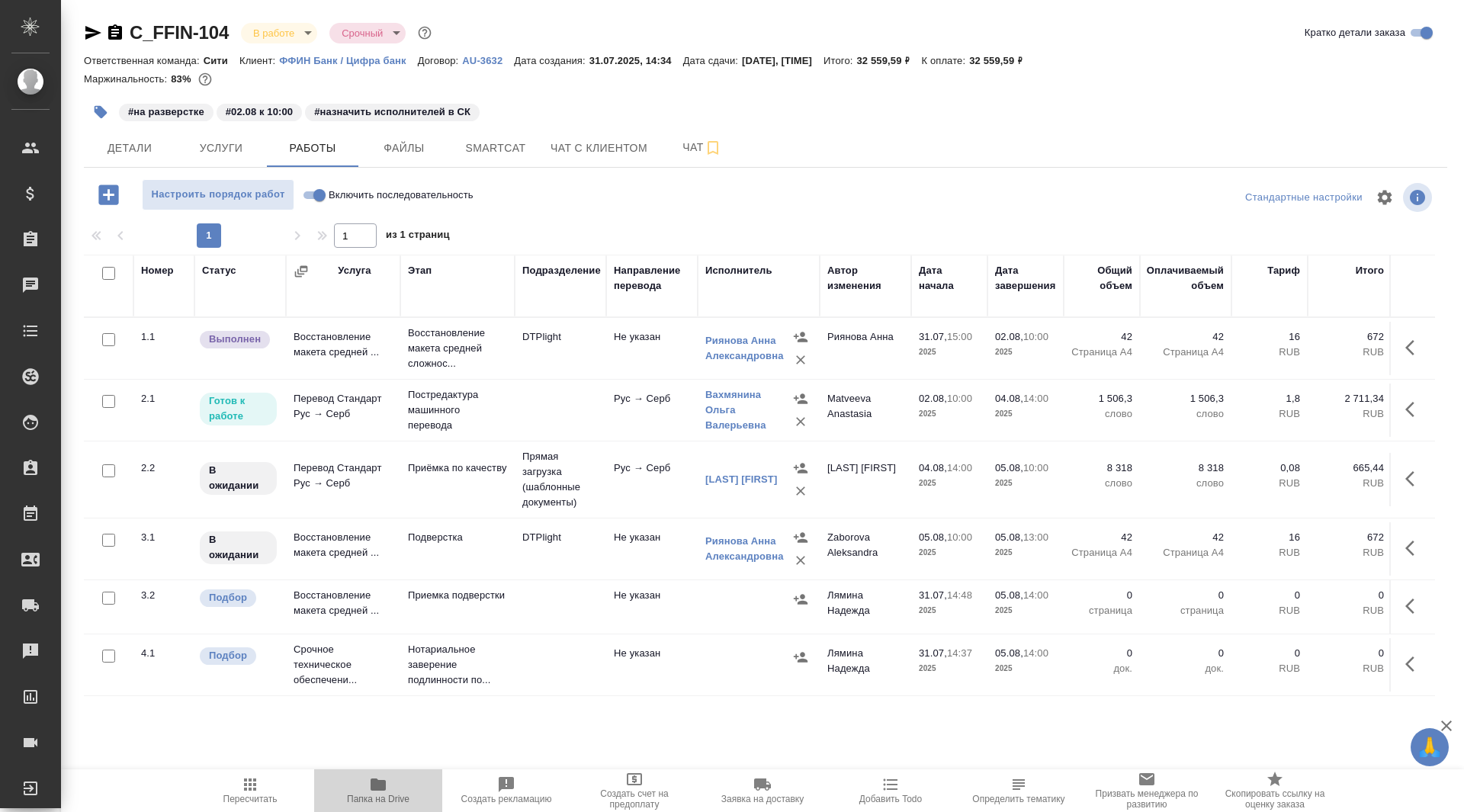 click on "Папка на Drive" at bounding box center (378, 799) 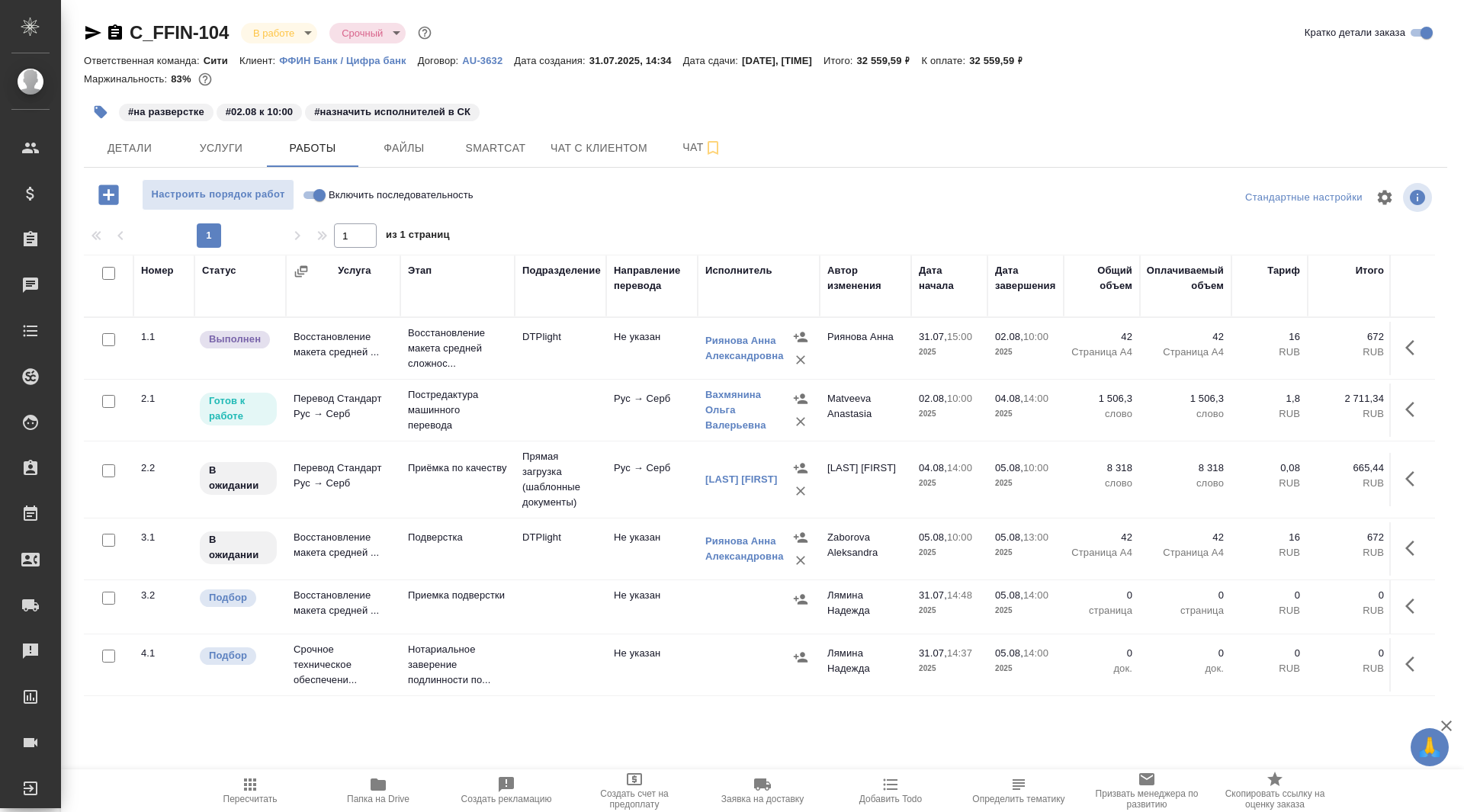 click on "Папка на Drive" at bounding box center (378, 799) 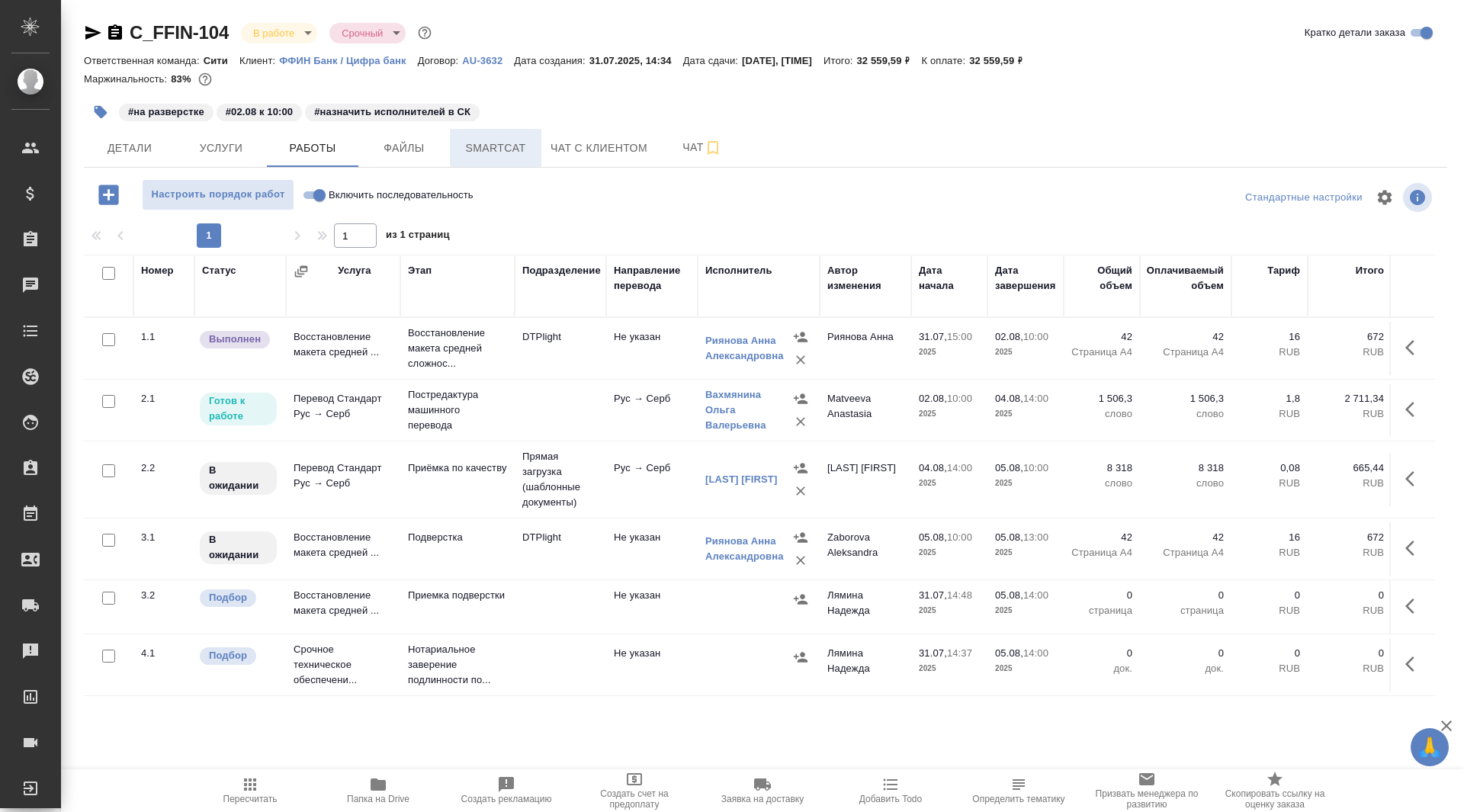 click on "Smartcat" at bounding box center (496, 148) 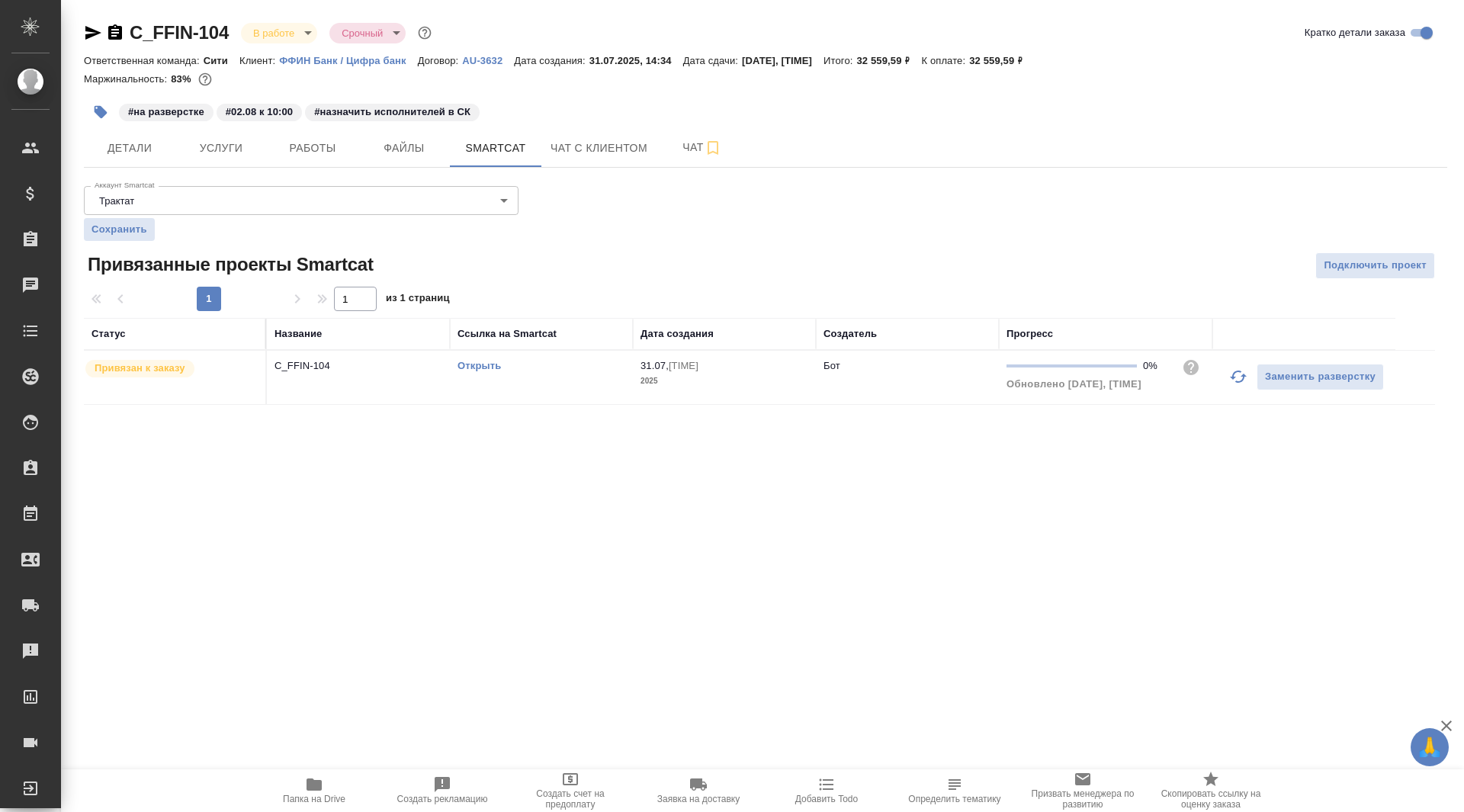 click on "Открыть" at bounding box center [479, 365] 